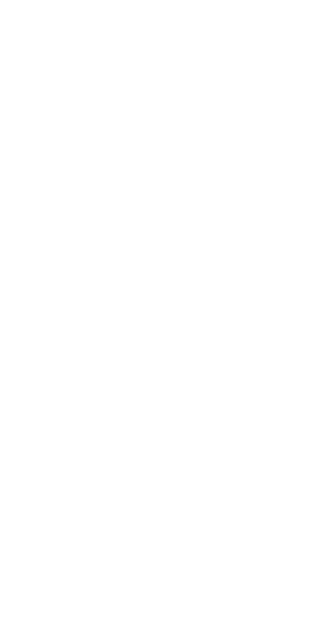 scroll, scrollTop: 0, scrollLeft: 0, axis: both 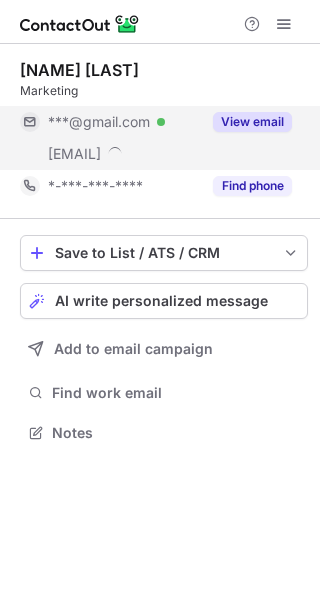 click on "View email" at bounding box center (252, 122) 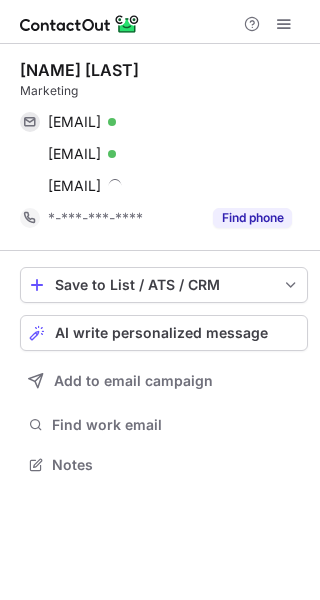 scroll, scrollTop: 10, scrollLeft: 10, axis: both 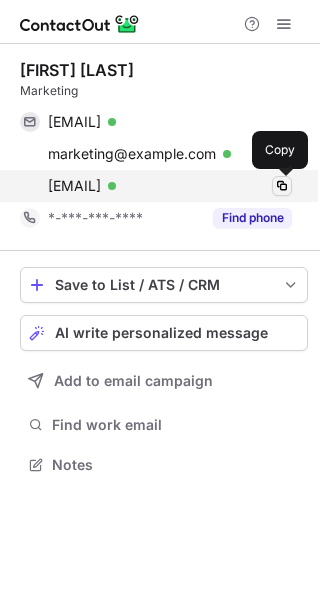 click at bounding box center [282, 186] 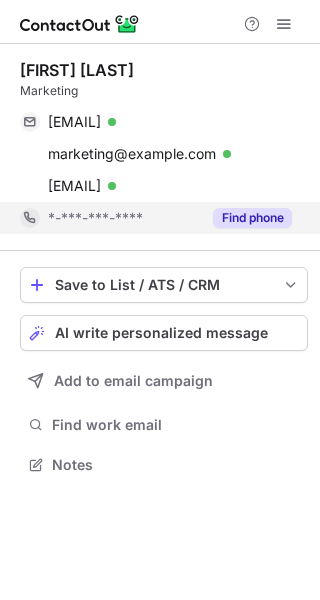 click on "*-***-***-****" at bounding box center [124, 218] 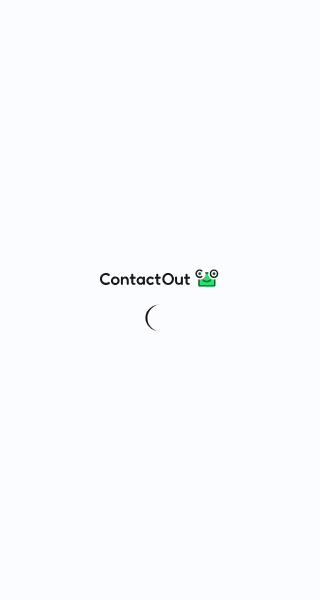 scroll, scrollTop: 0, scrollLeft: 0, axis: both 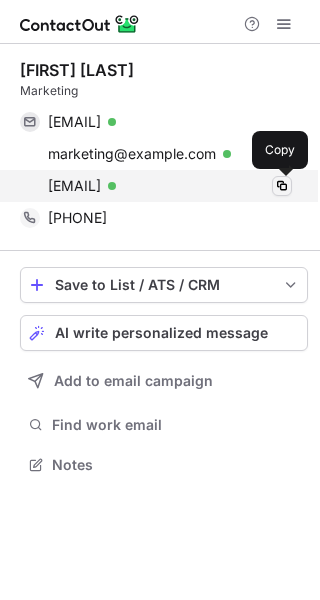 click at bounding box center (282, 186) 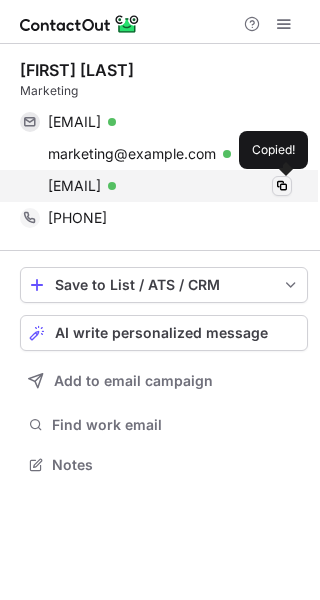 type 